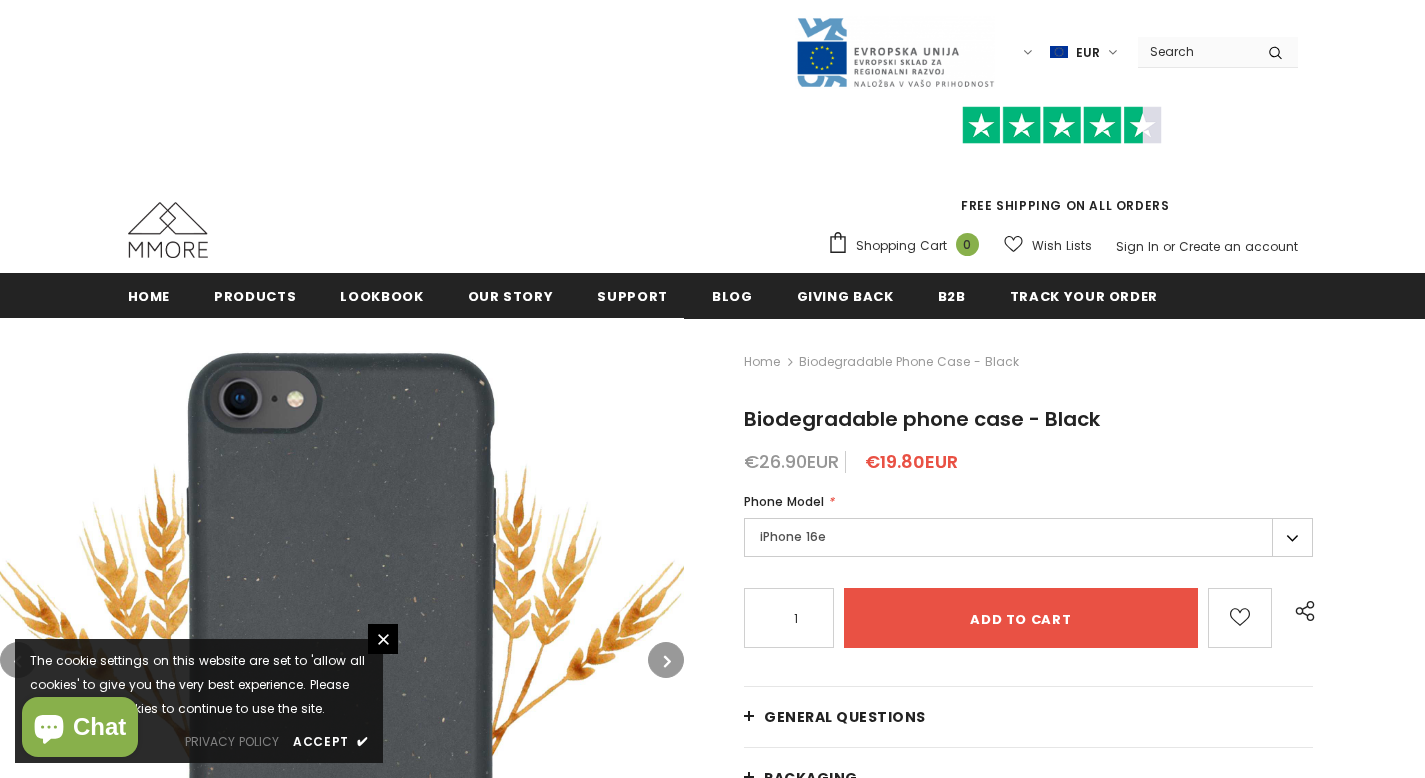 scroll, scrollTop: 0, scrollLeft: 0, axis: both 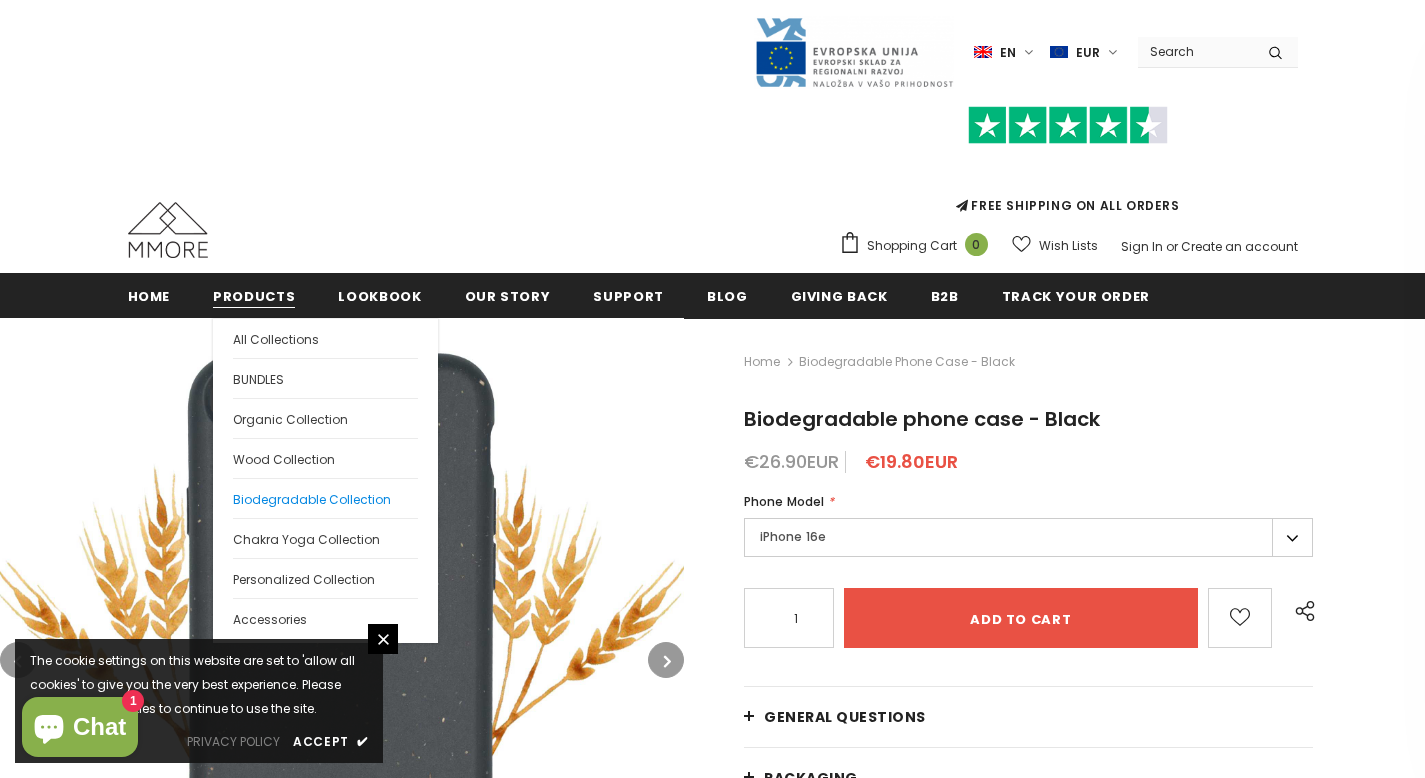 click on "Biodegradable Collection" at bounding box center [312, 499] 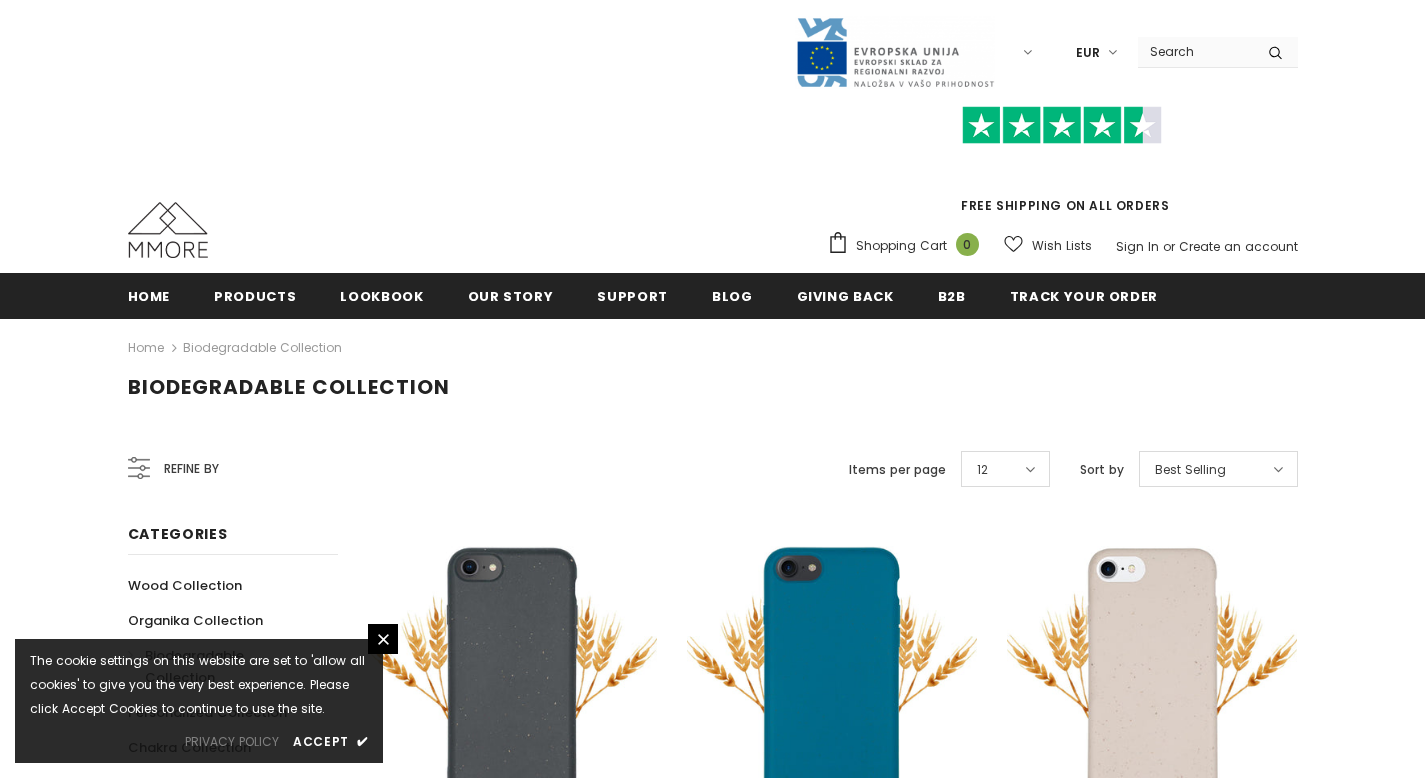 scroll, scrollTop: 0, scrollLeft: 0, axis: both 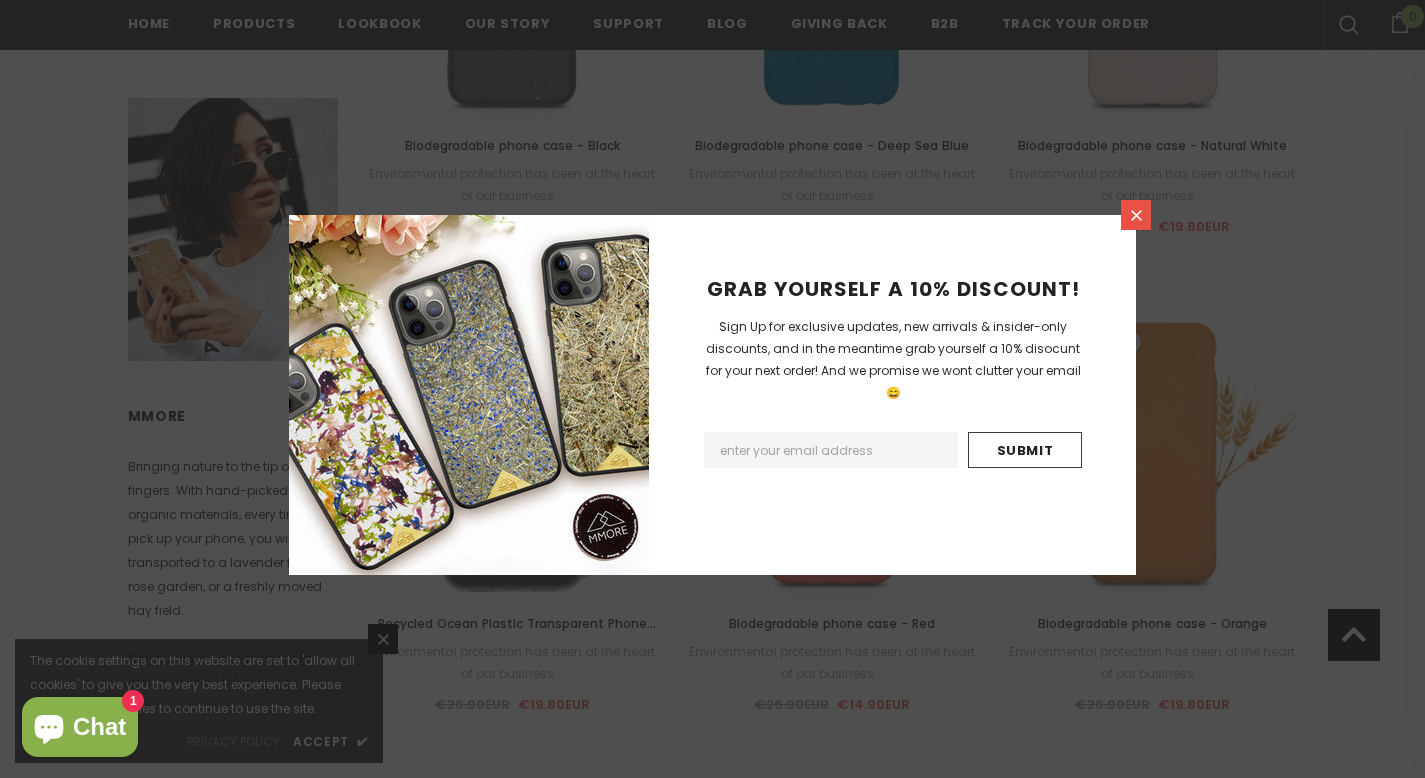 click 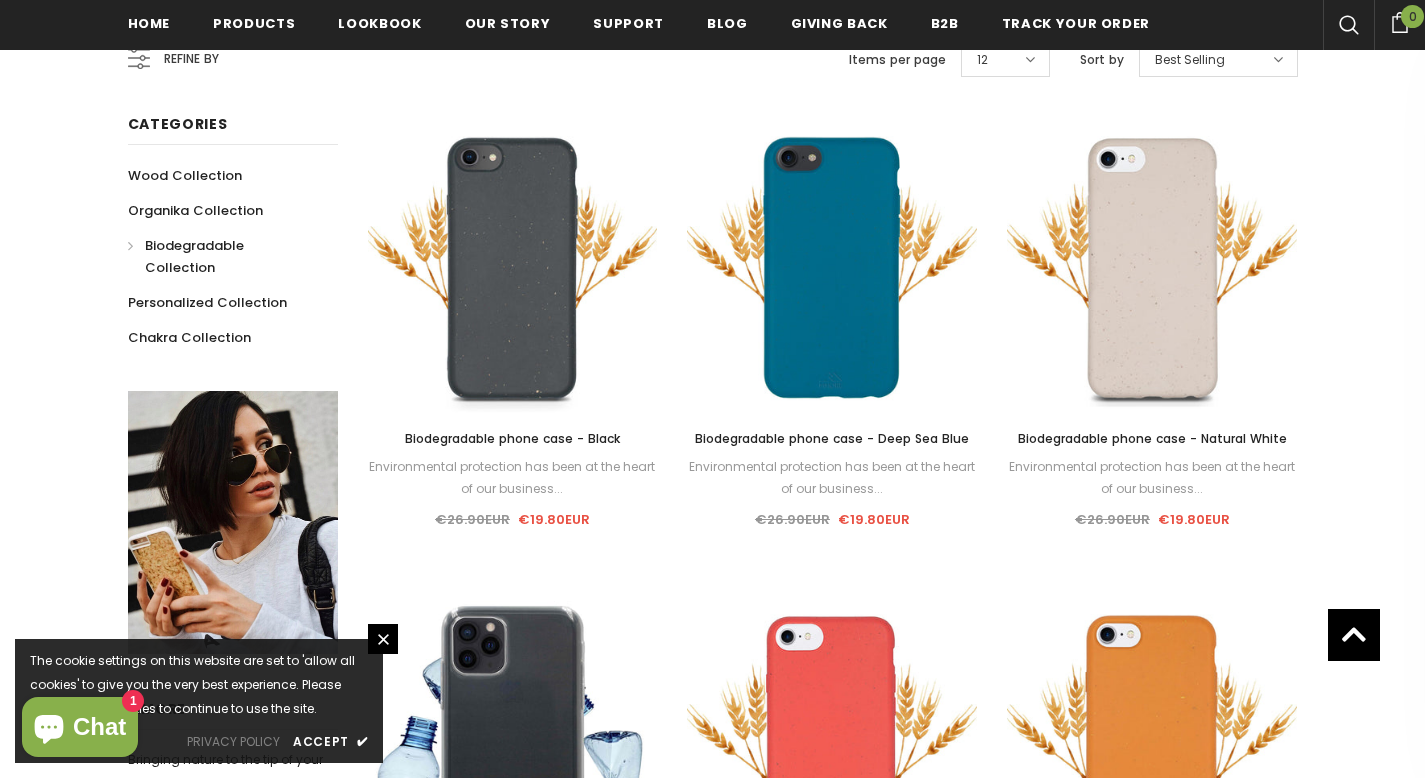 scroll, scrollTop: 349, scrollLeft: 0, axis: vertical 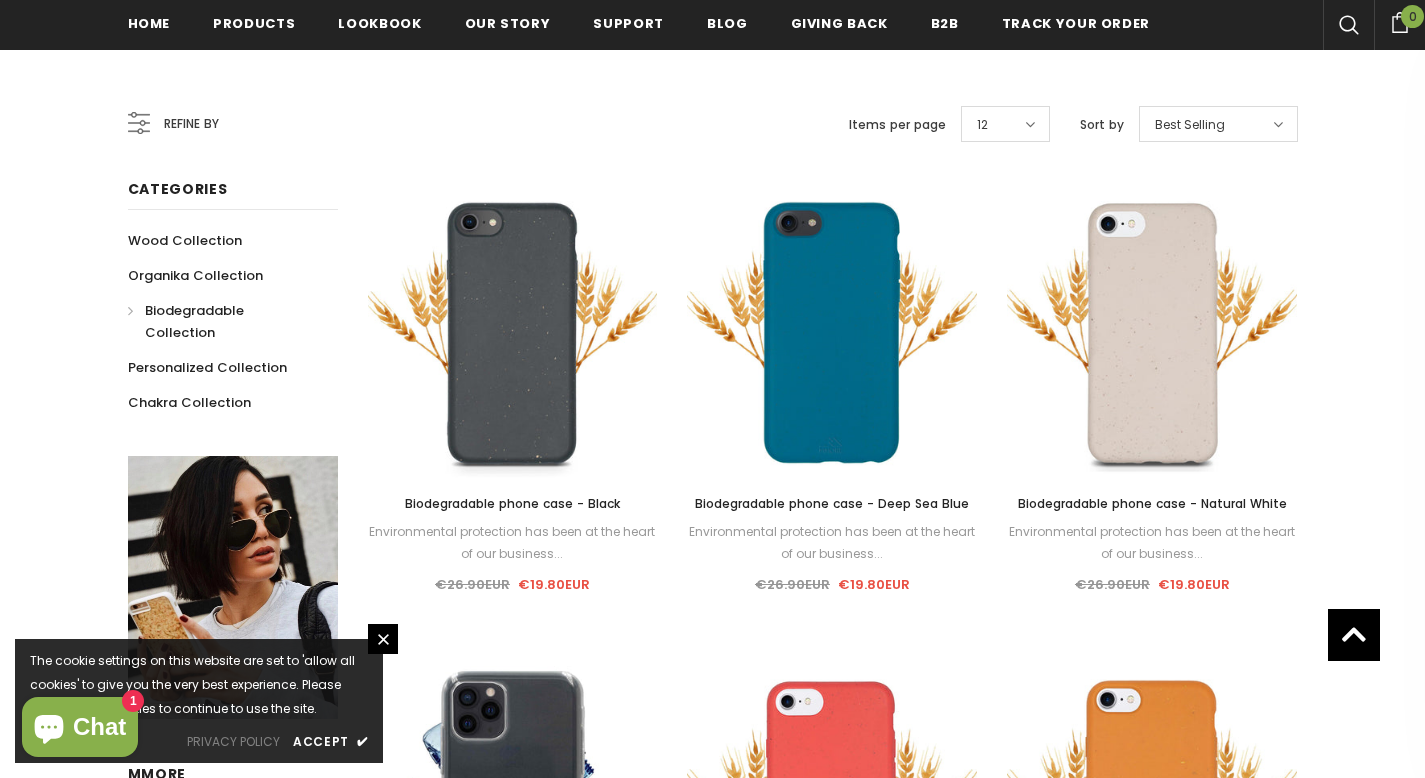 click on "Biodegradable phone case - Natural White" at bounding box center [1152, 503] 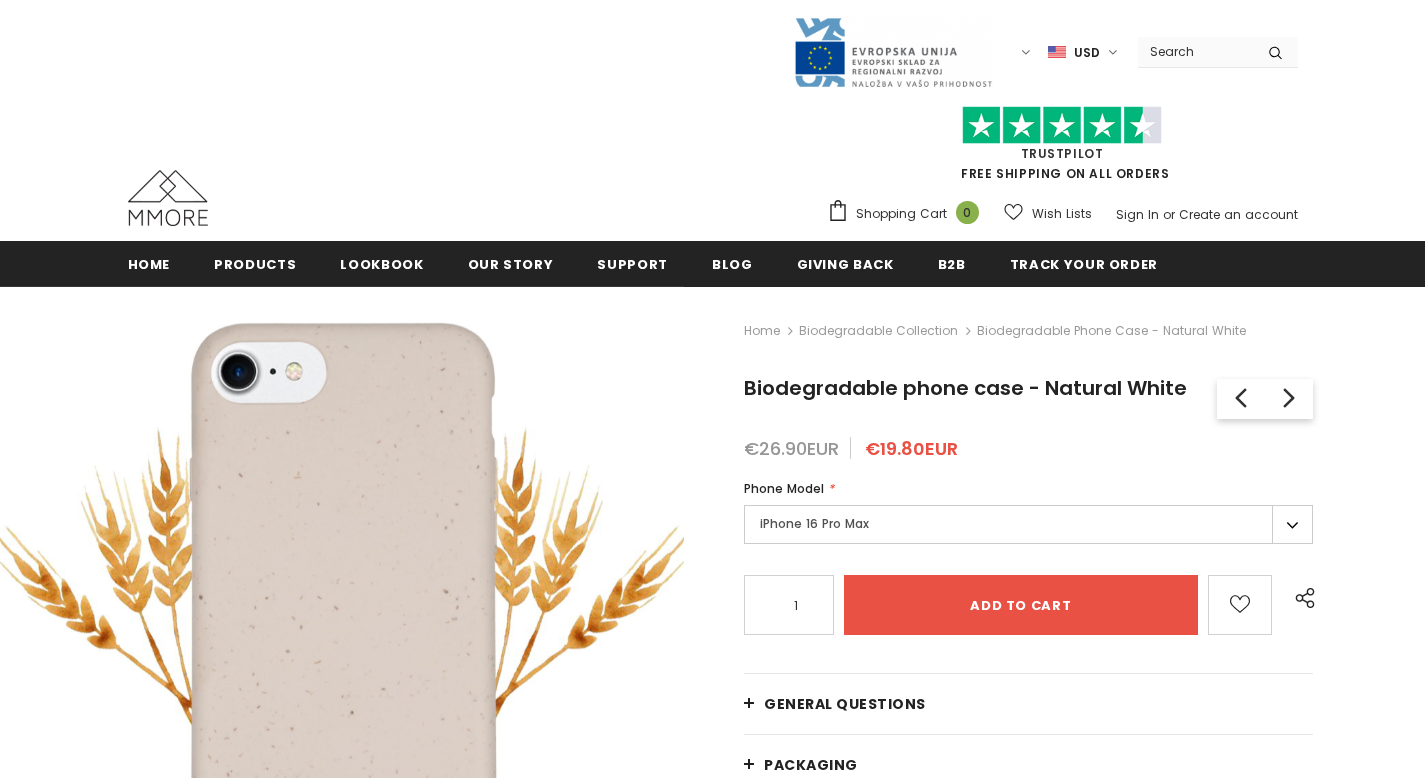 scroll, scrollTop: 0, scrollLeft: 0, axis: both 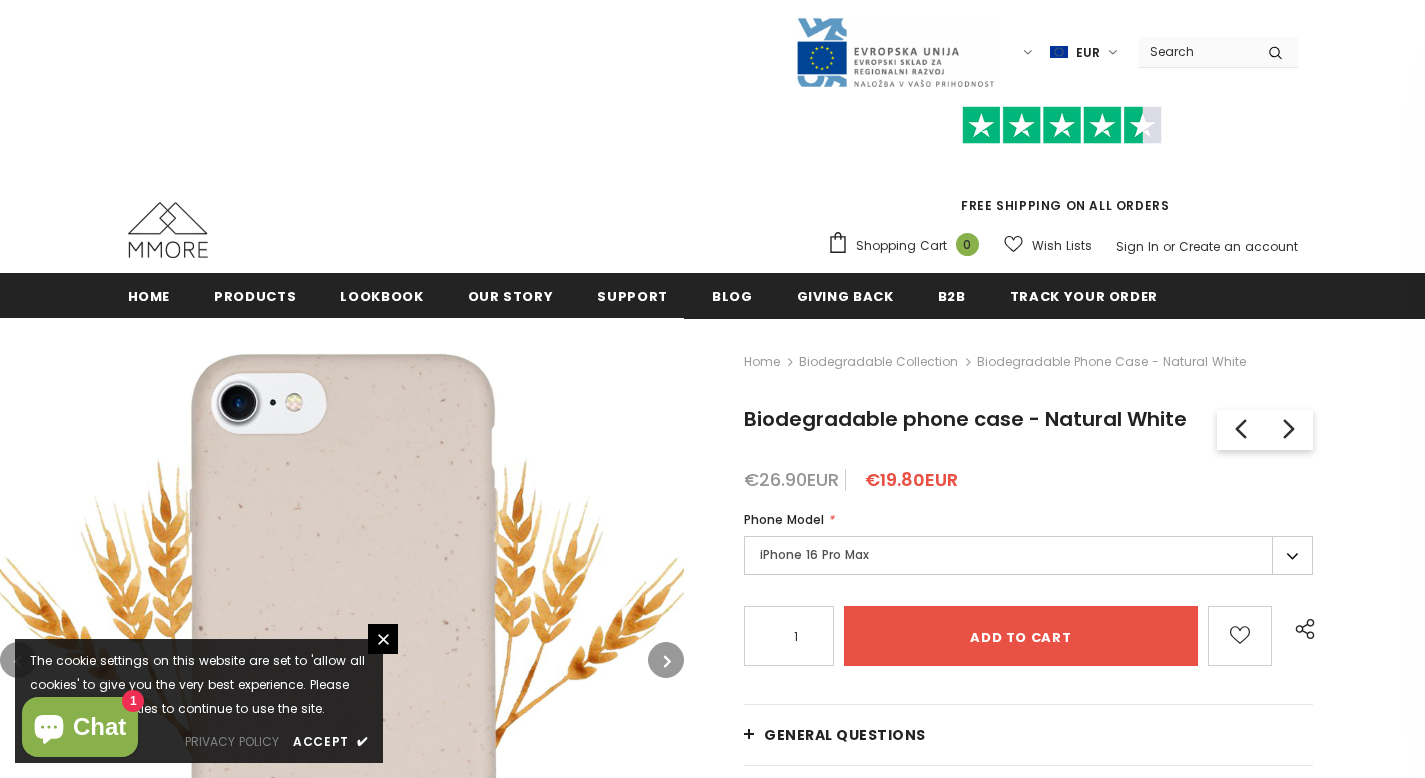 type on "0" 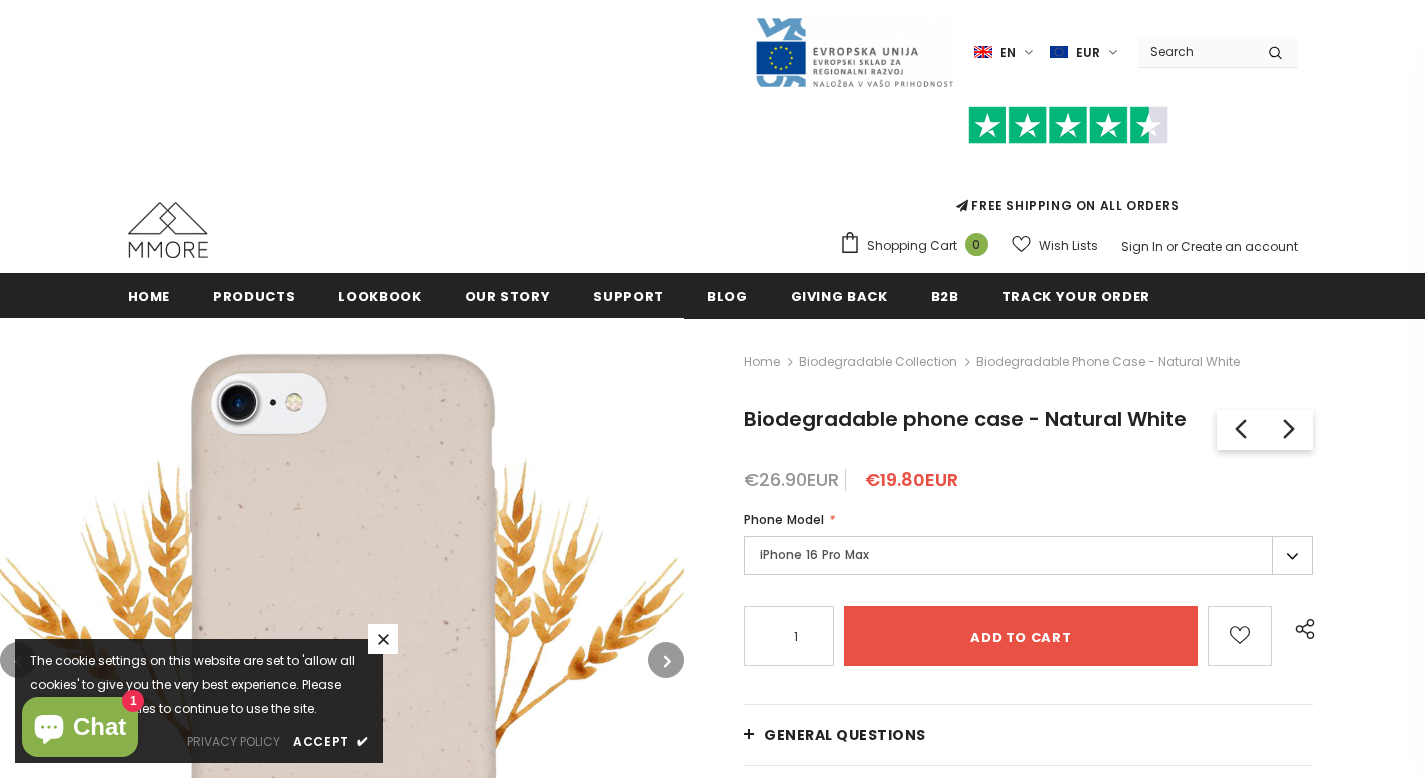click 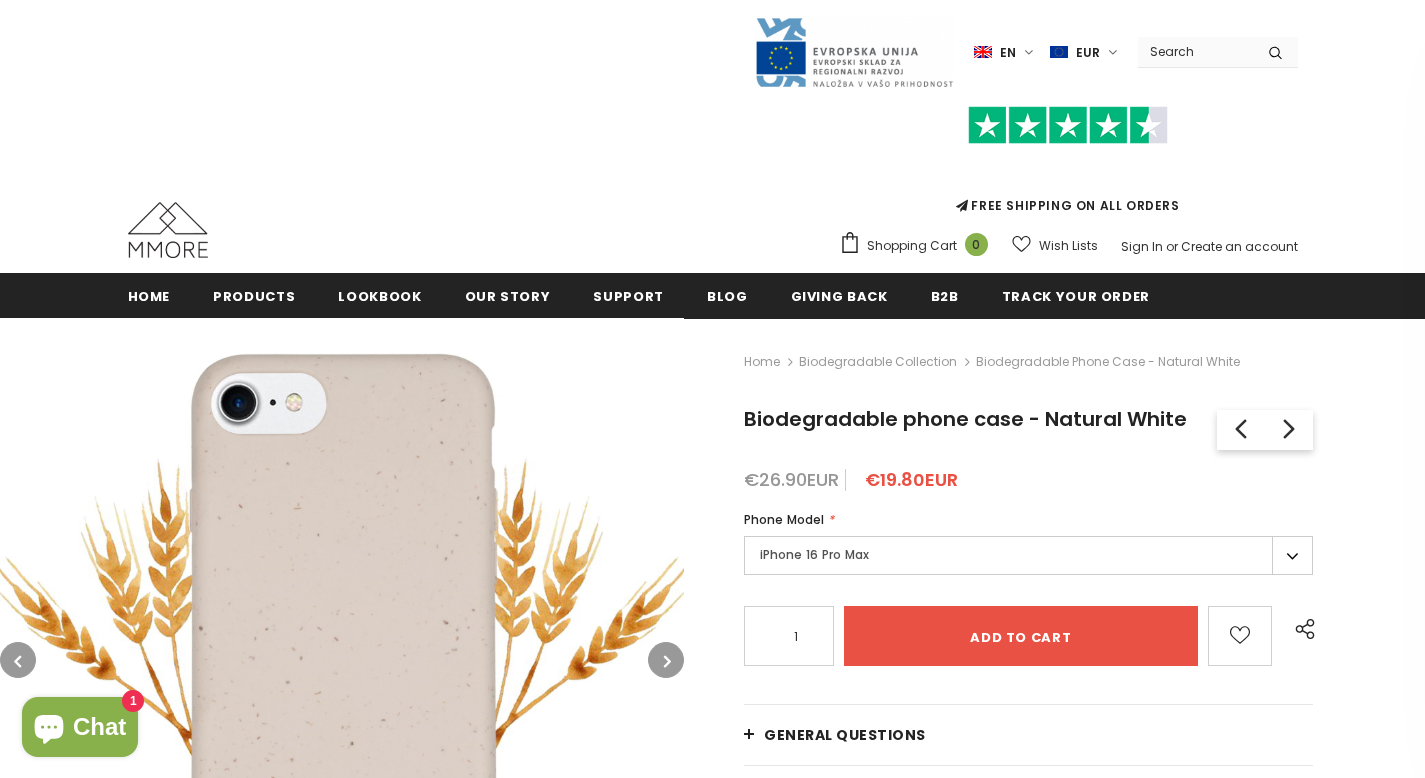 click at bounding box center (667, 661) 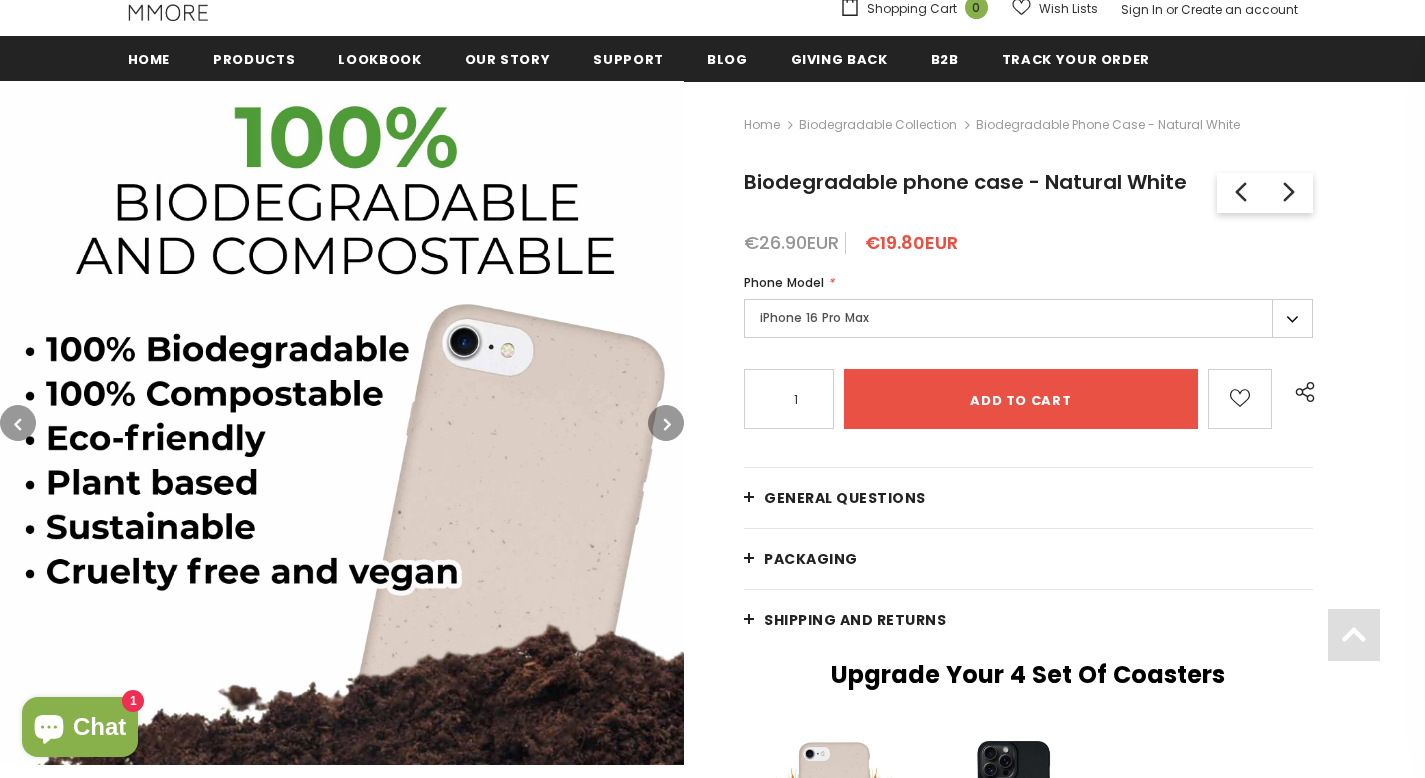 scroll, scrollTop: 260, scrollLeft: 0, axis: vertical 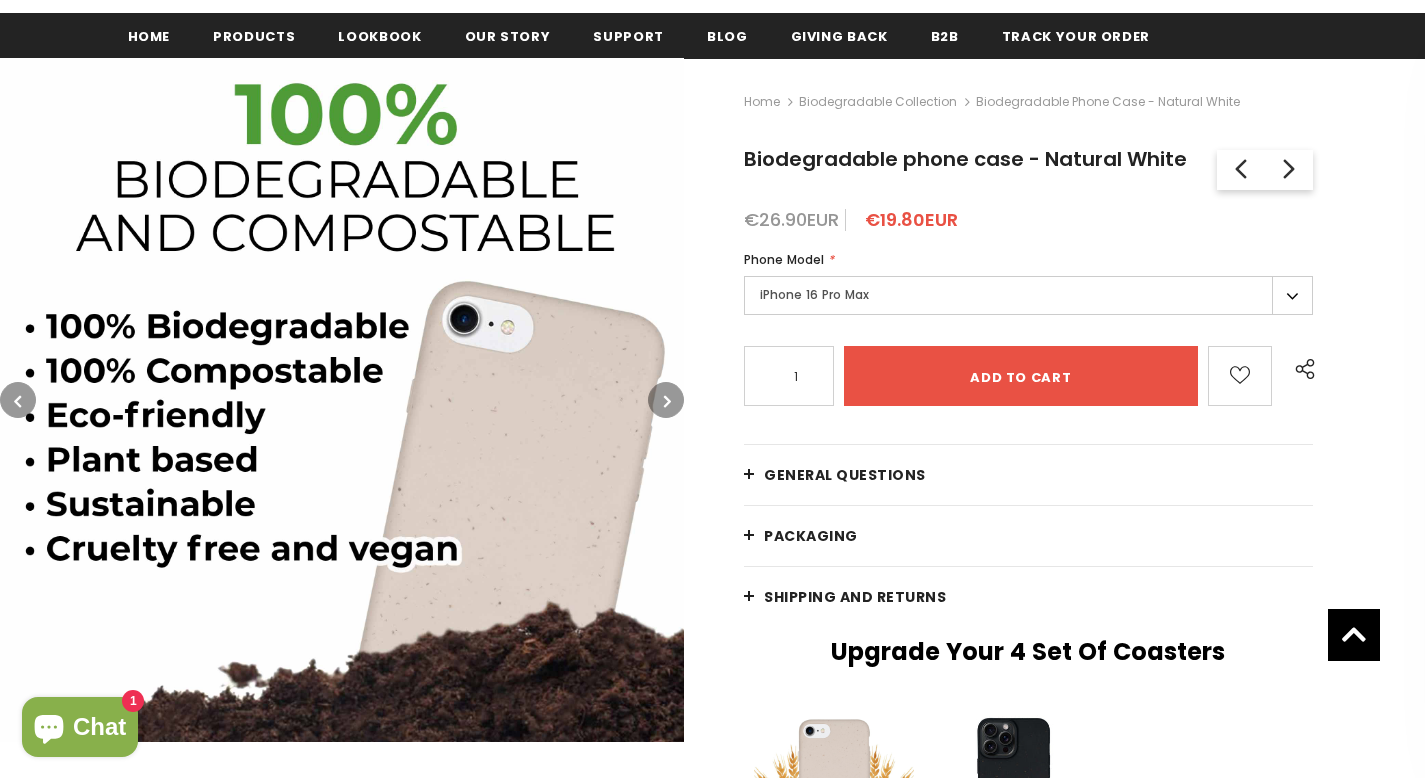 click at bounding box center [667, 401] 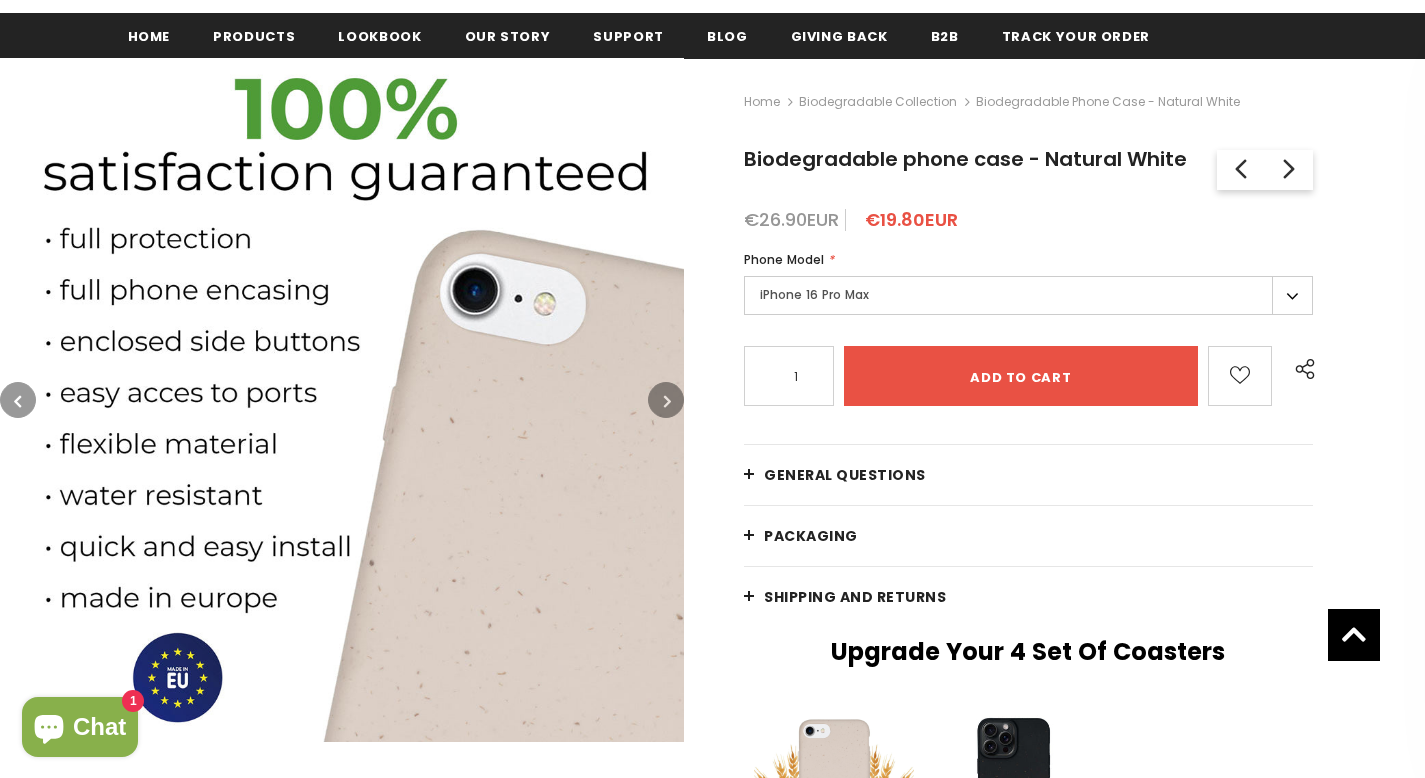 click at bounding box center [667, 401] 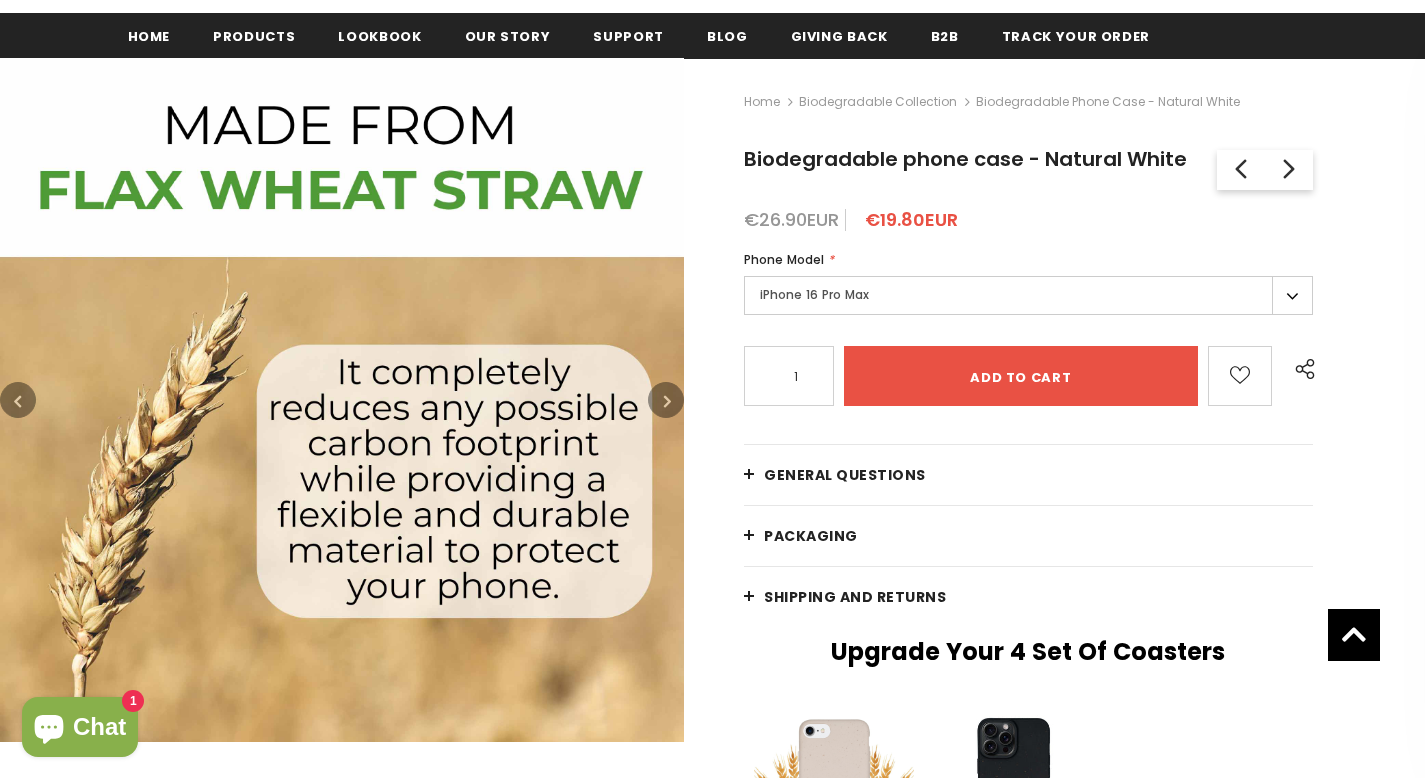 click at bounding box center [667, 401] 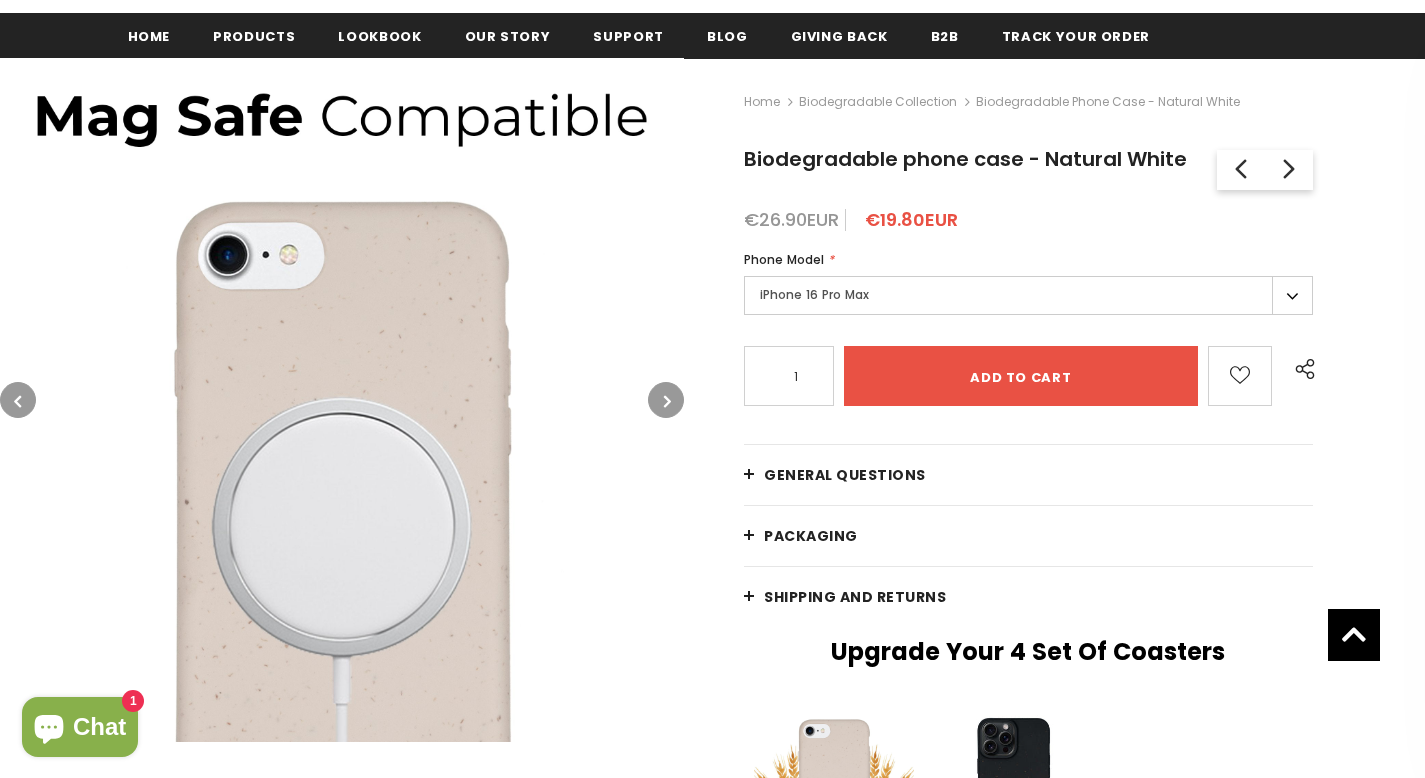 click at bounding box center [667, 401] 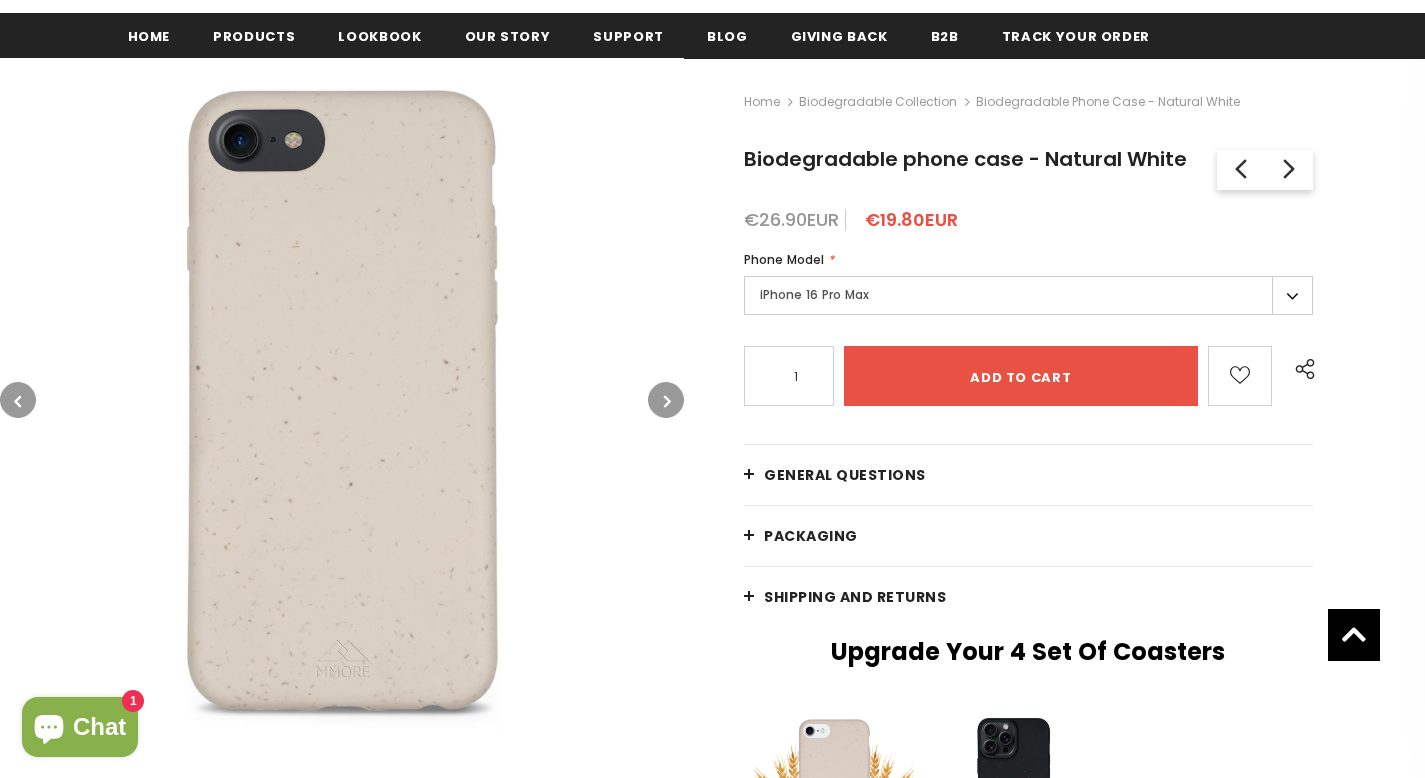 click on "iPhone 16 Pro Max" at bounding box center [1028, 295] 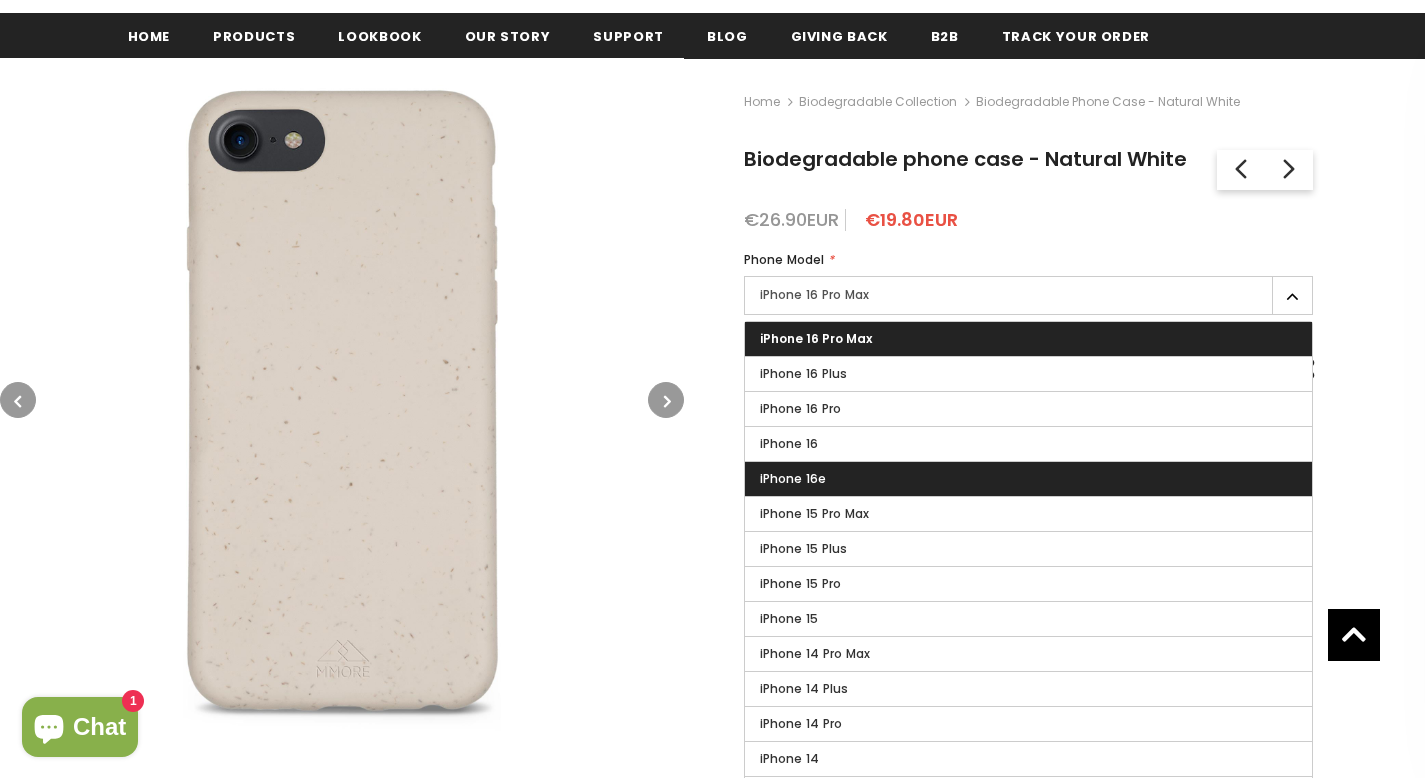 click on "iPhone 16e" at bounding box center [1028, 479] 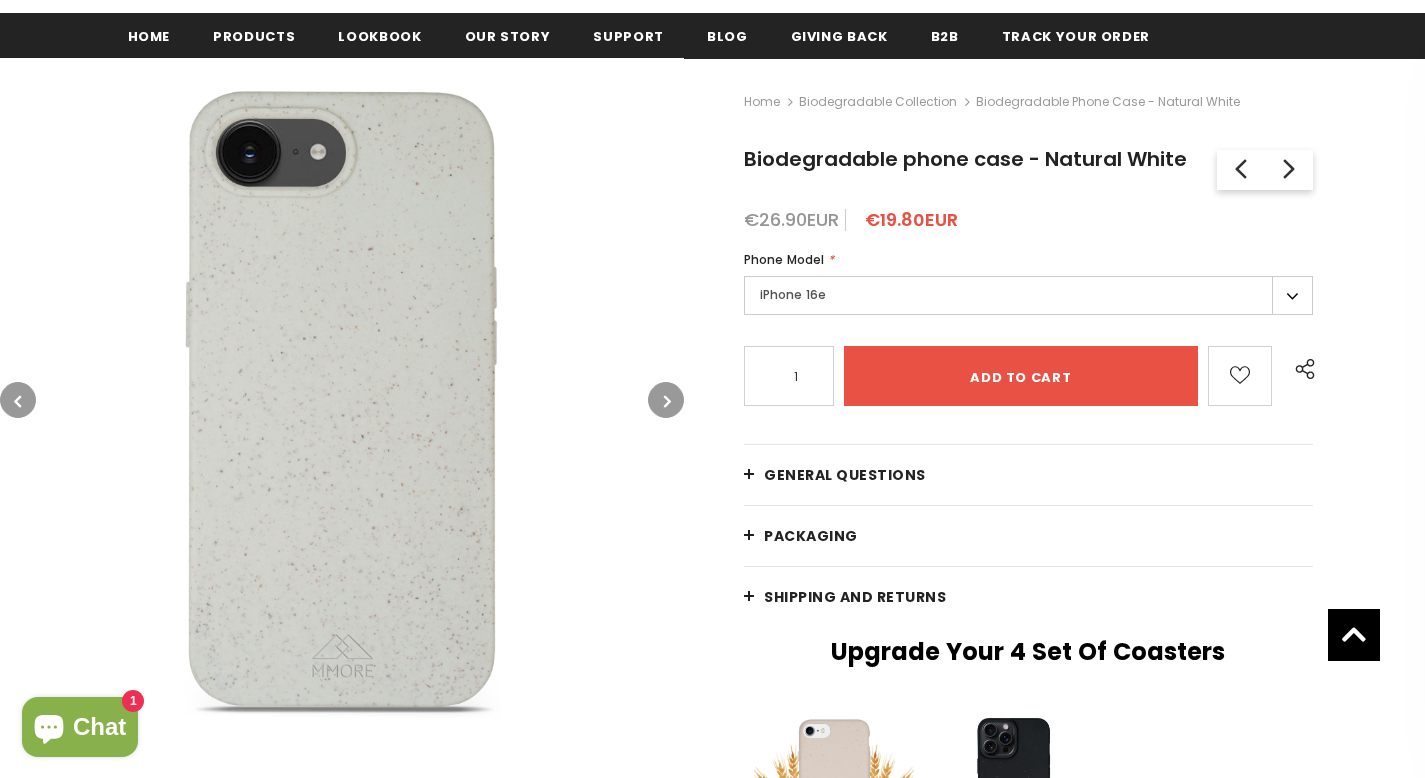 click on "General Questions" at bounding box center [1028, 475] 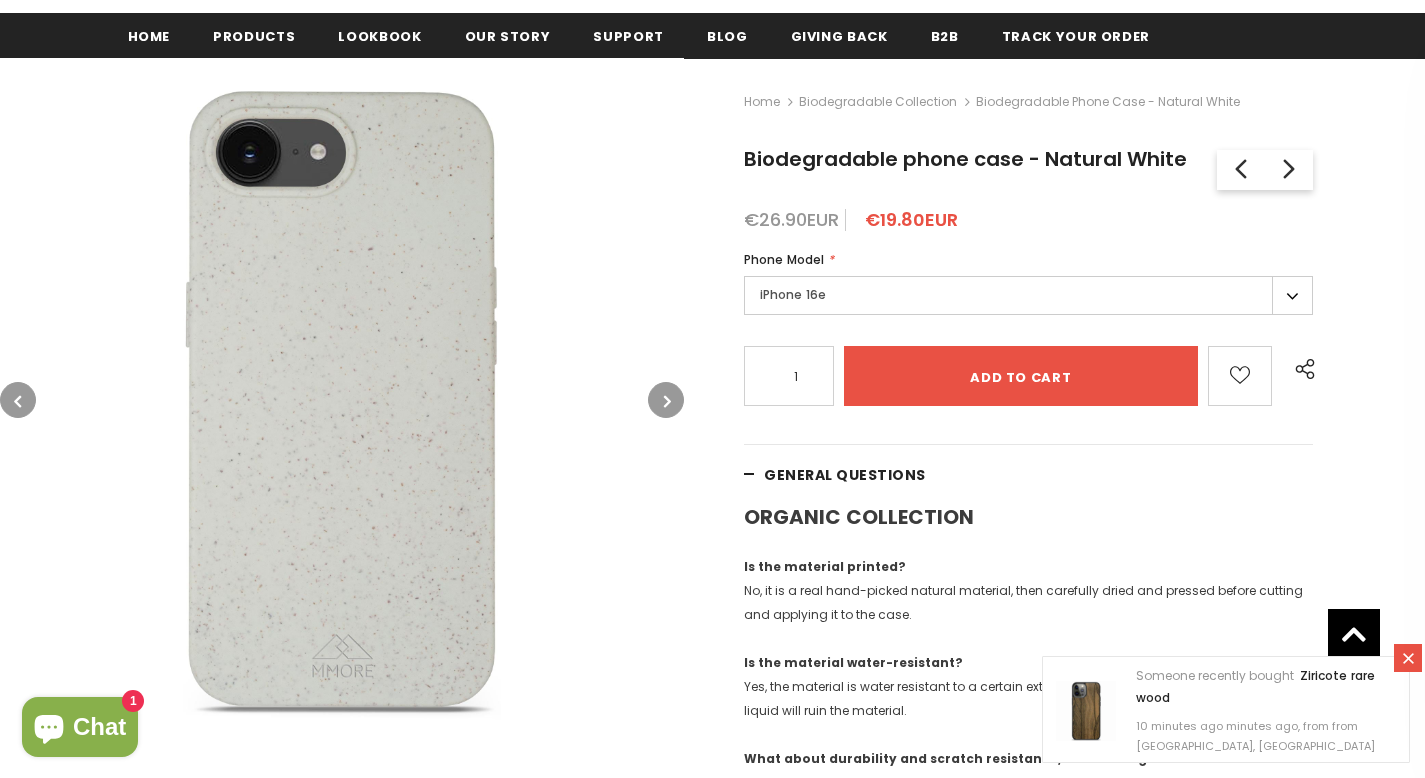 click 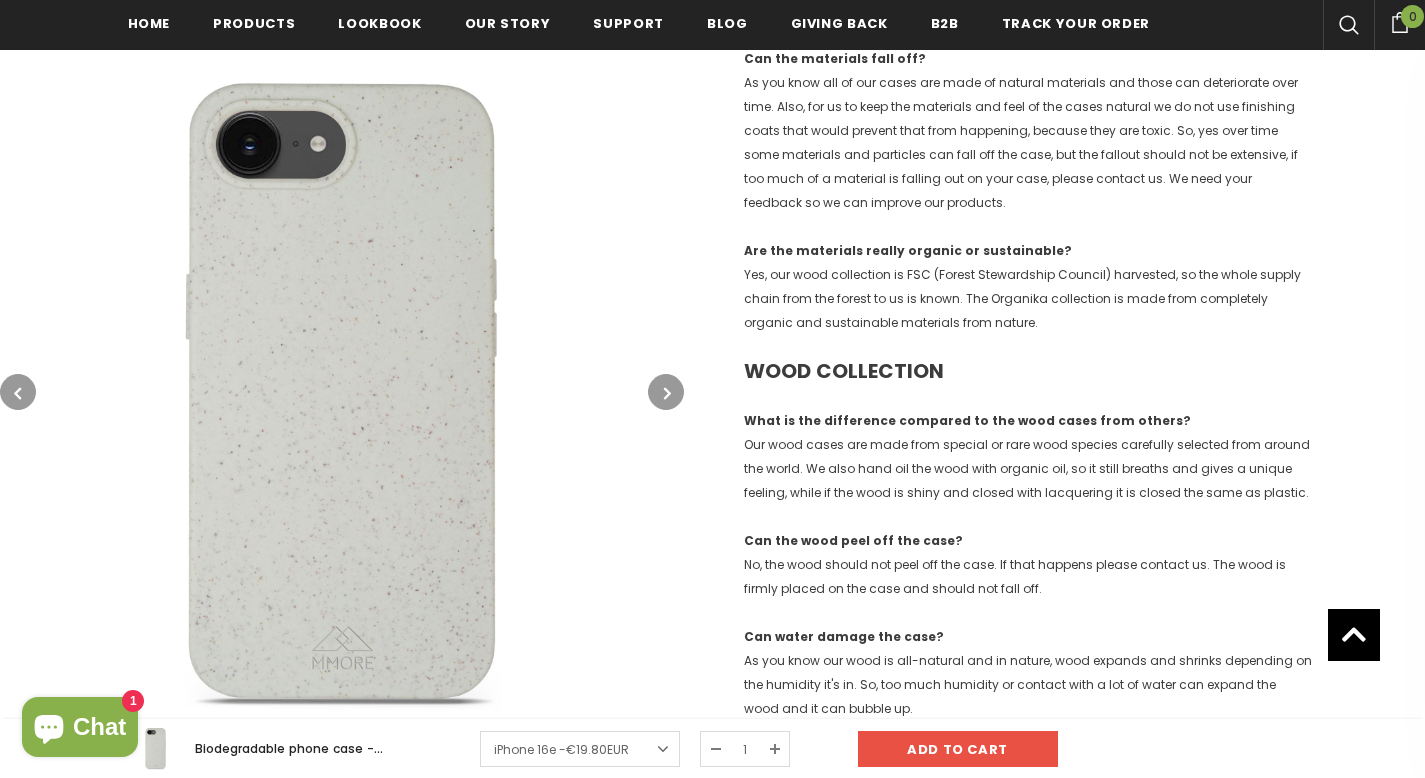 scroll, scrollTop: 1220, scrollLeft: 0, axis: vertical 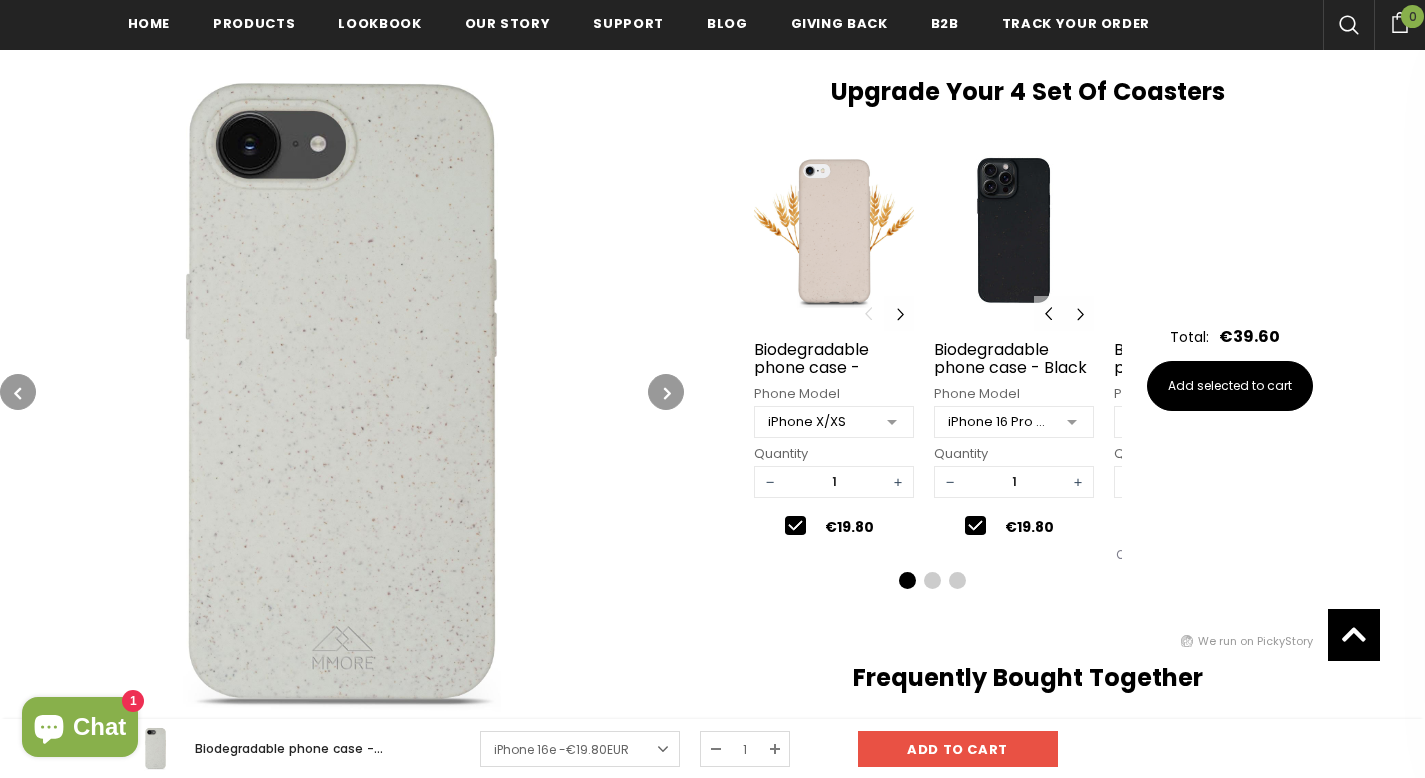 click on "€19.80" at bounding box center (1014, 527) 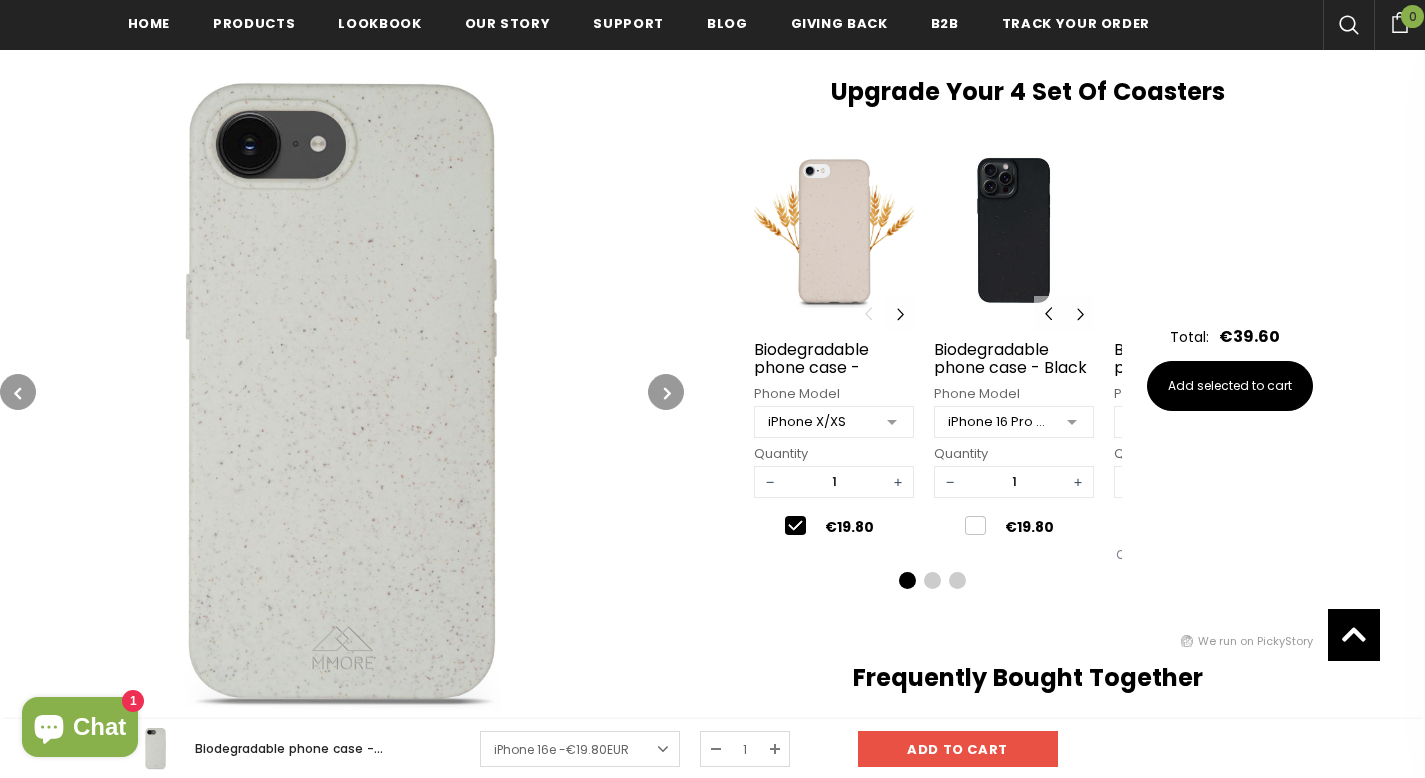 type on "0" 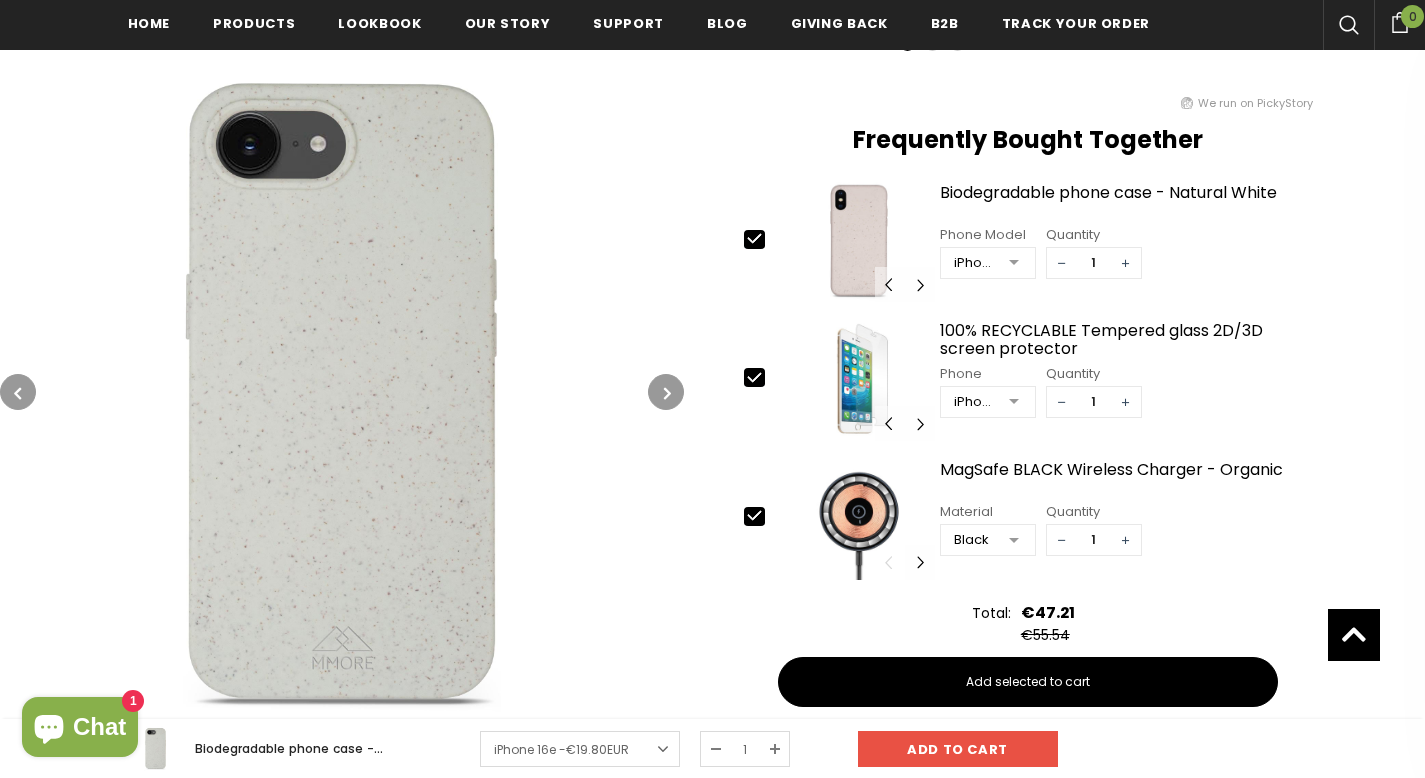 scroll, scrollTop: 3545, scrollLeft: 0, axis: vertical 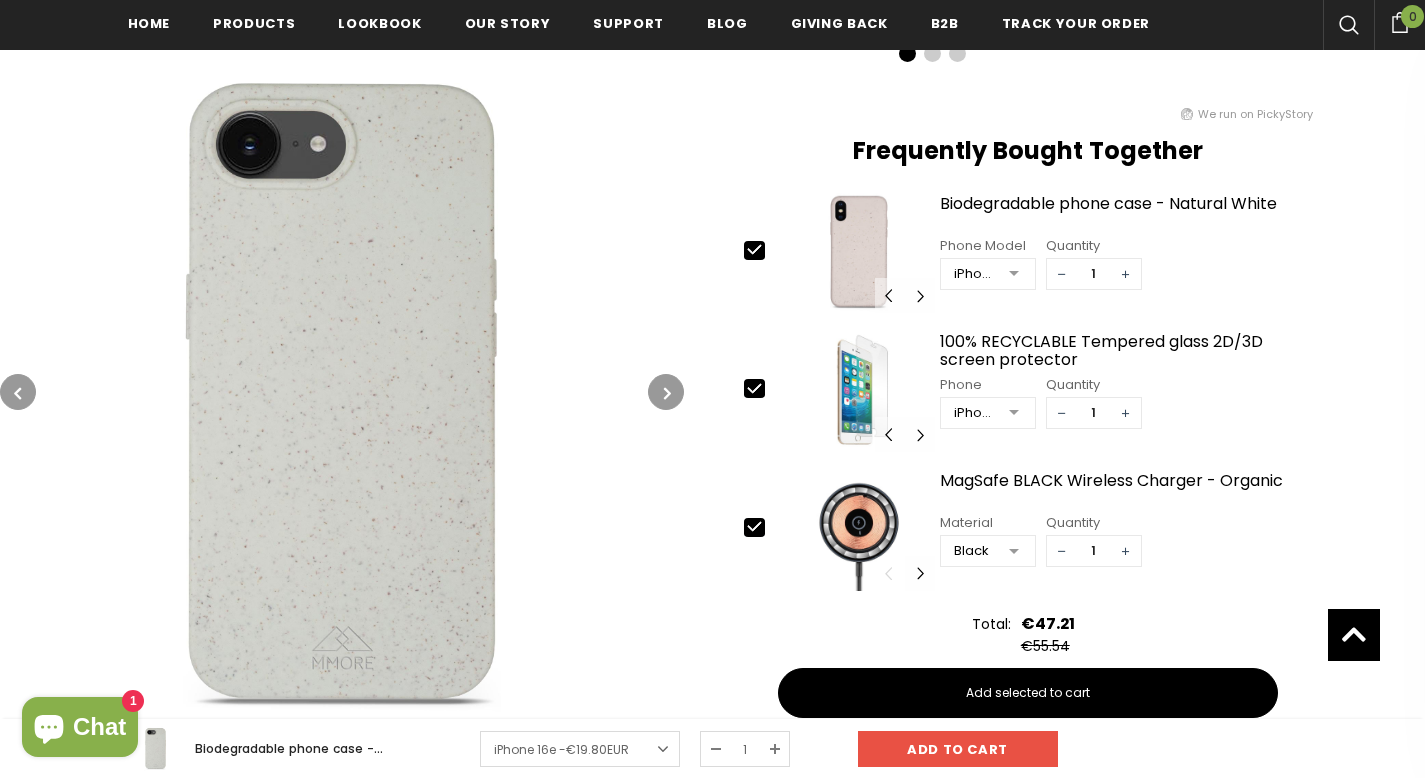 click 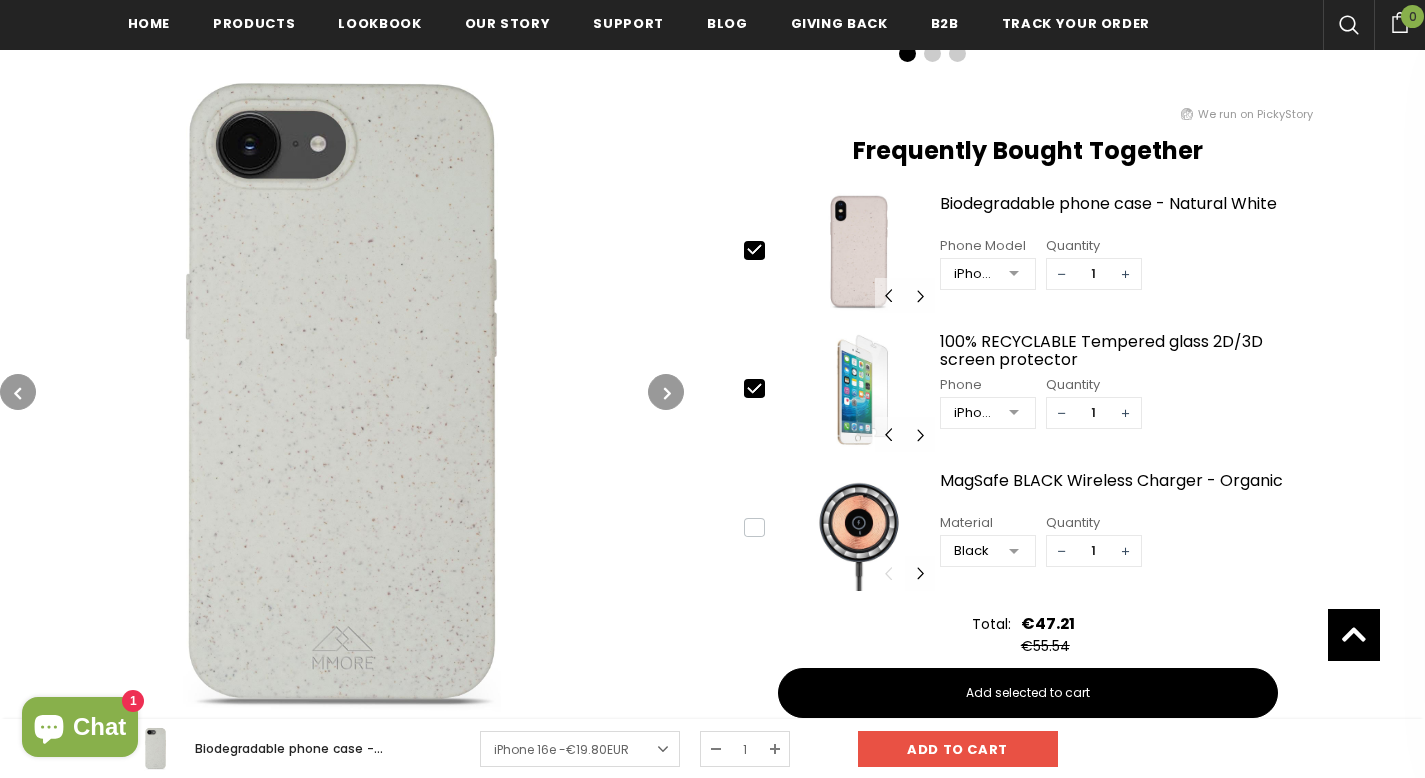 type on "0" 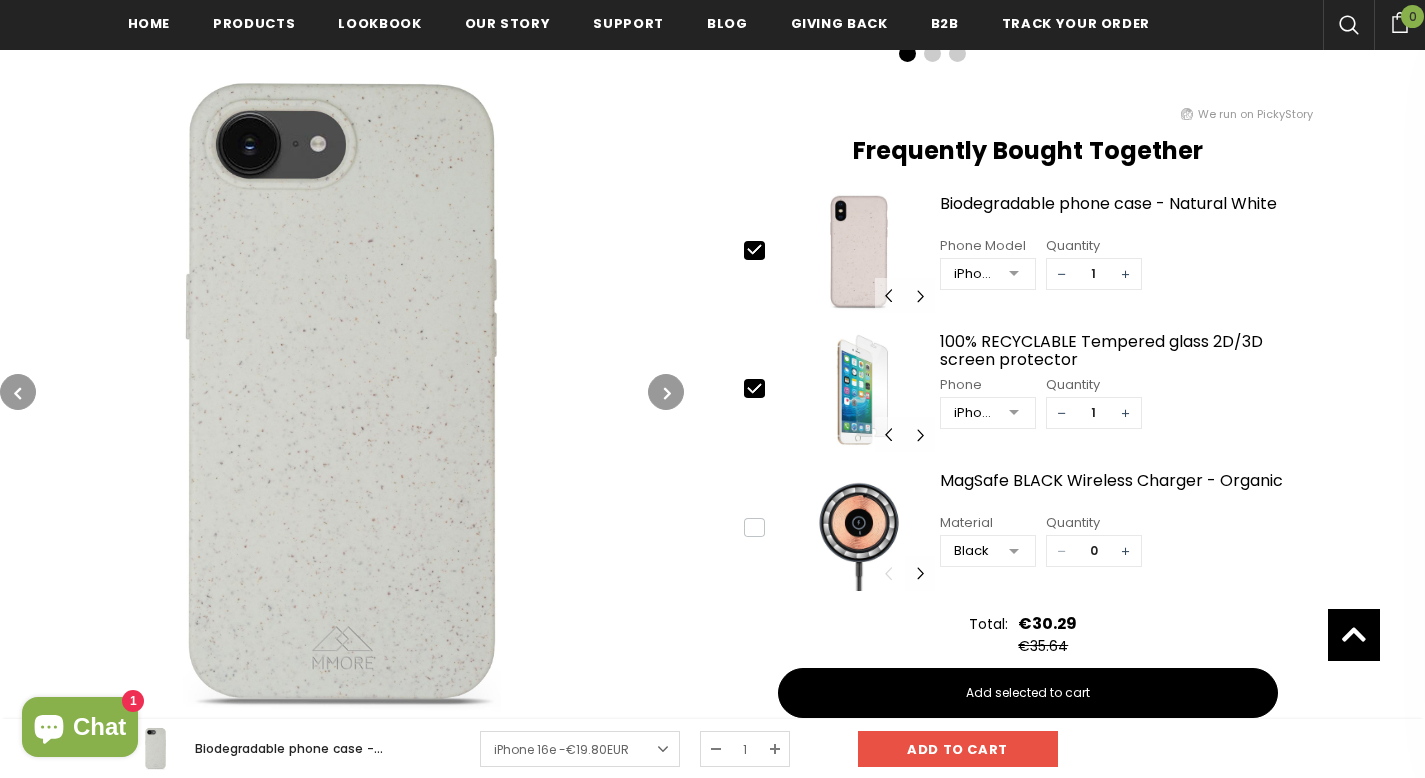 click 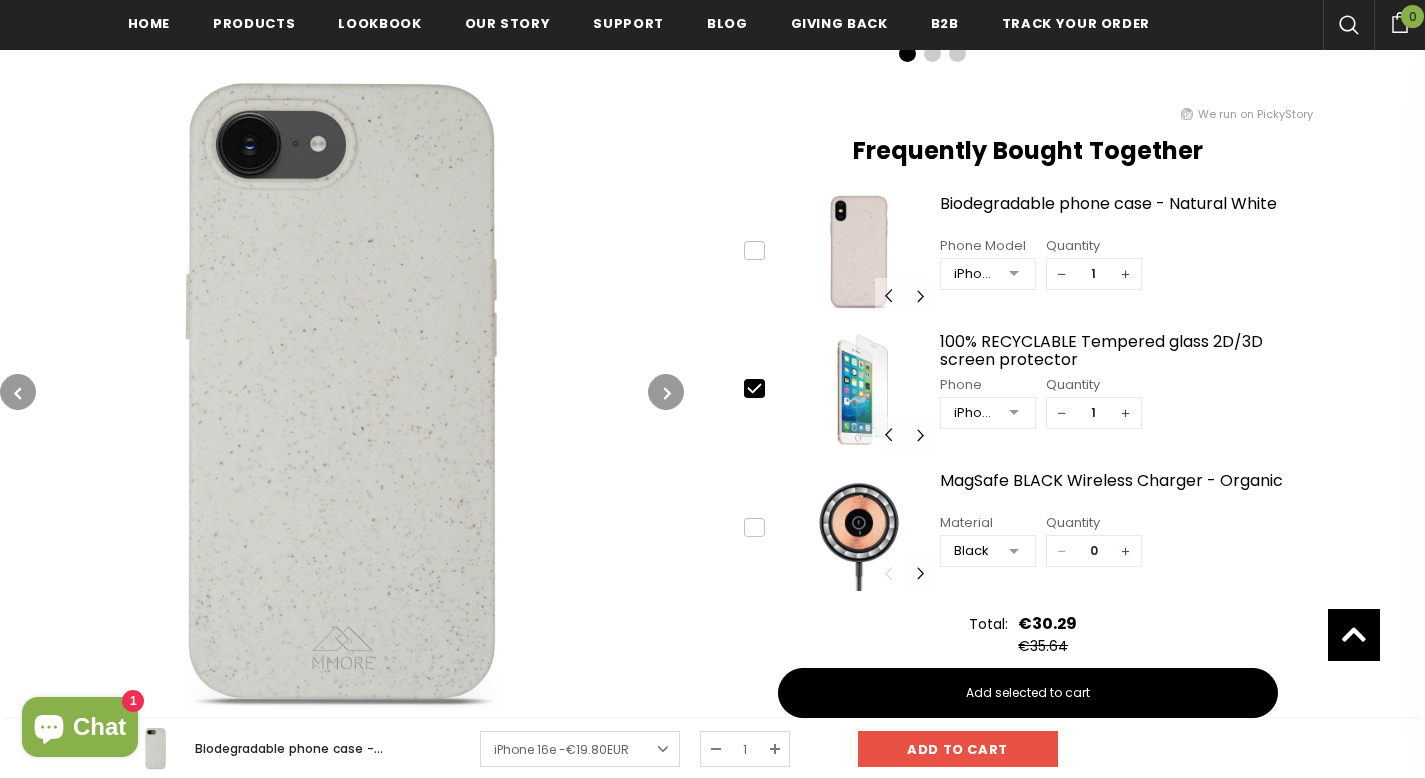 type on "0" 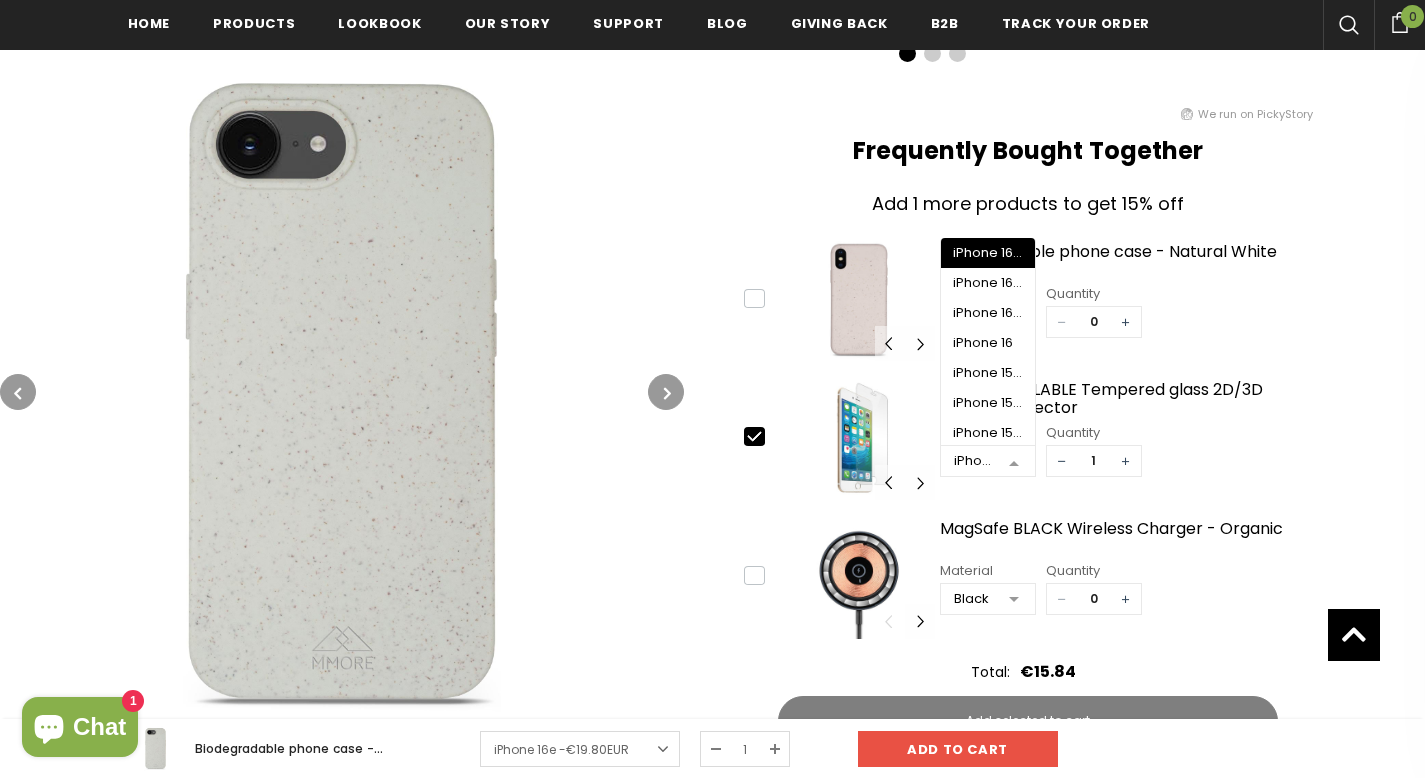 click at bounding box center [1014, 462] 